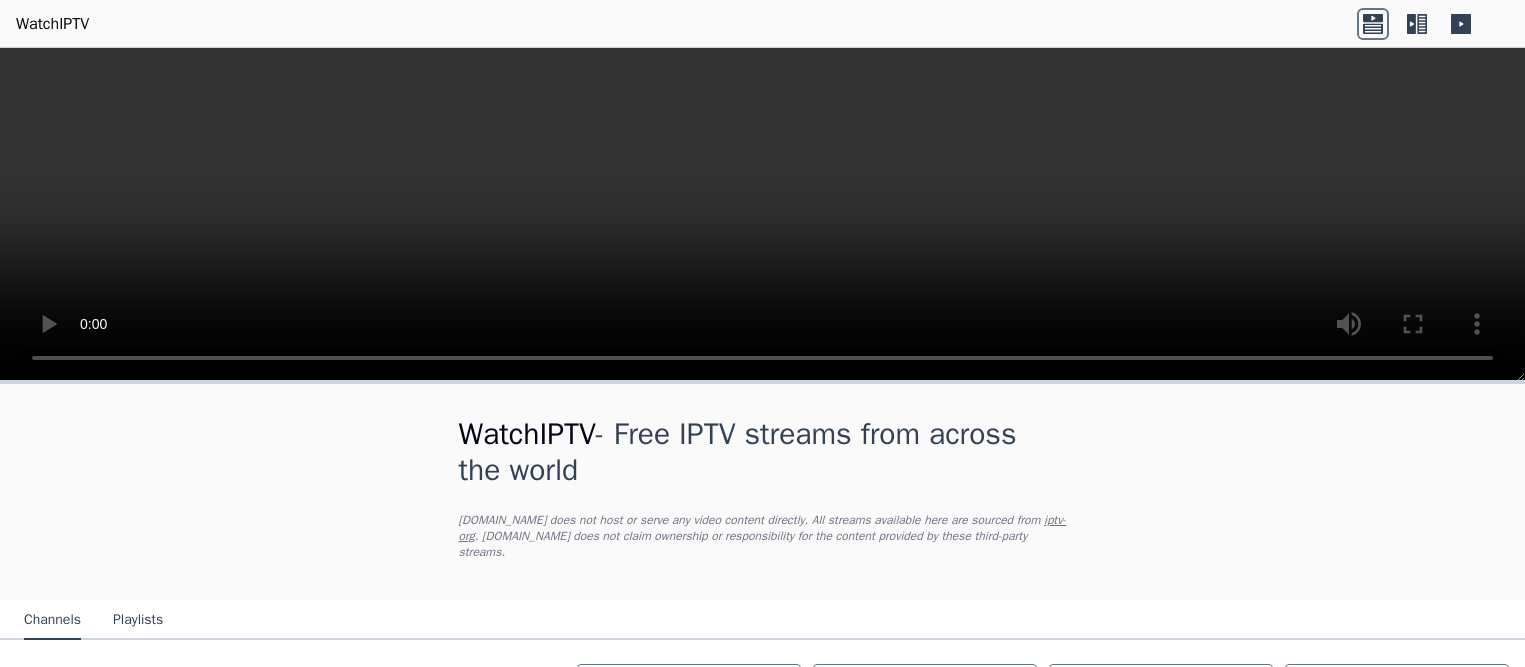 scroll, scrollTop: 0, scrollLeft: 0, axis: both 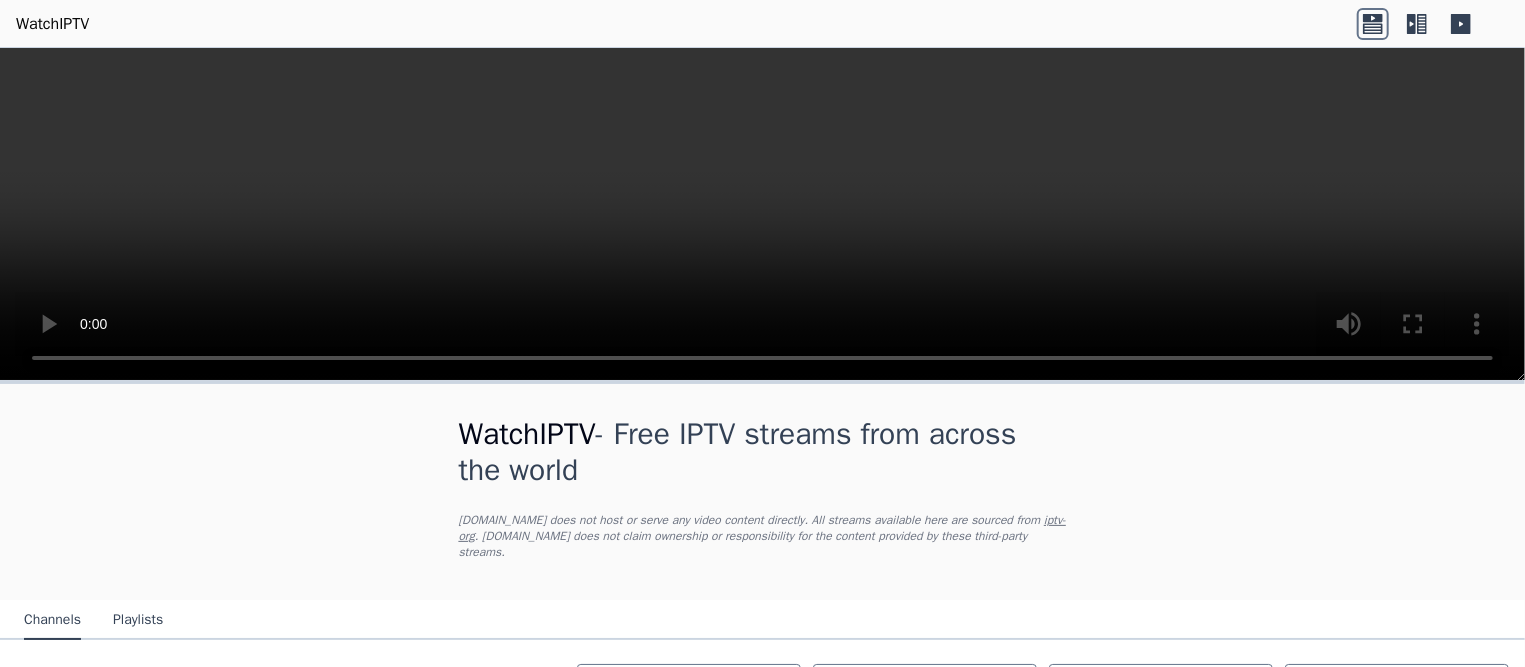 click 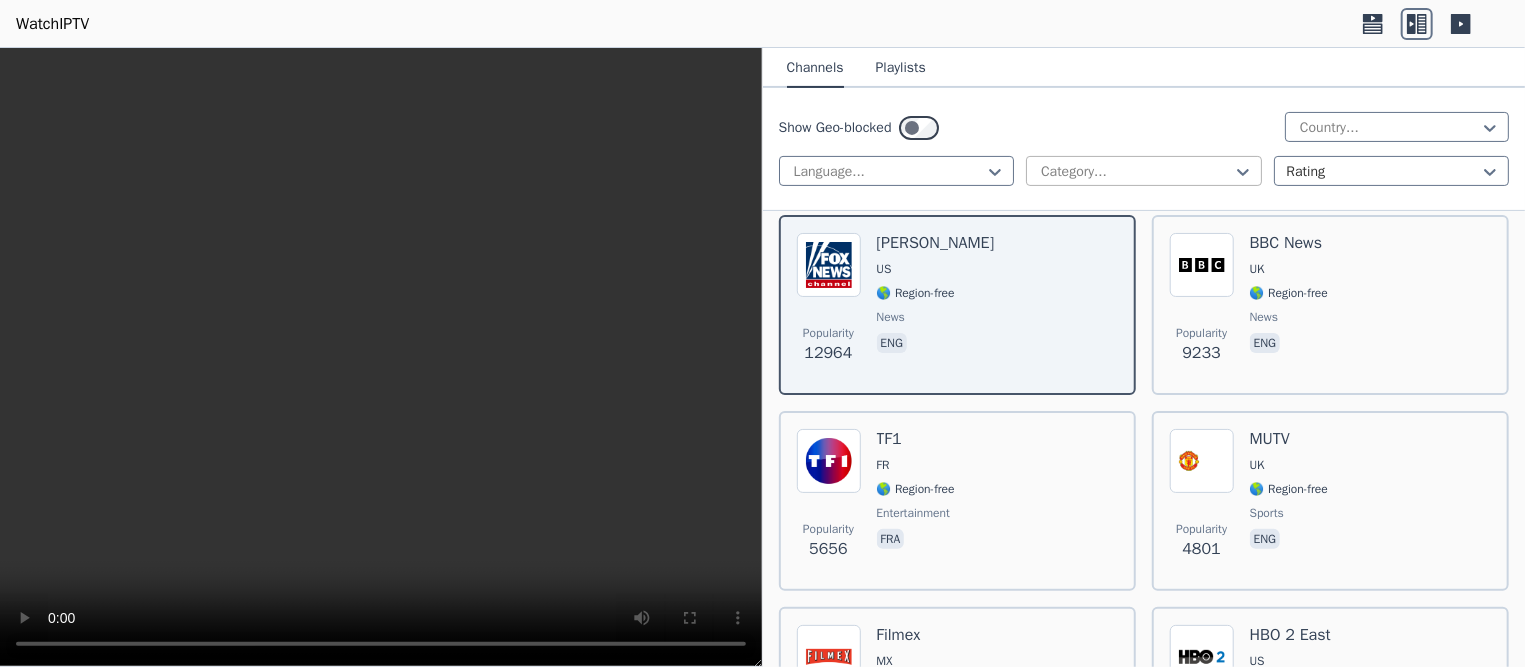 scroll, scrollTop: 0, scrollLeft: 0, axis: both 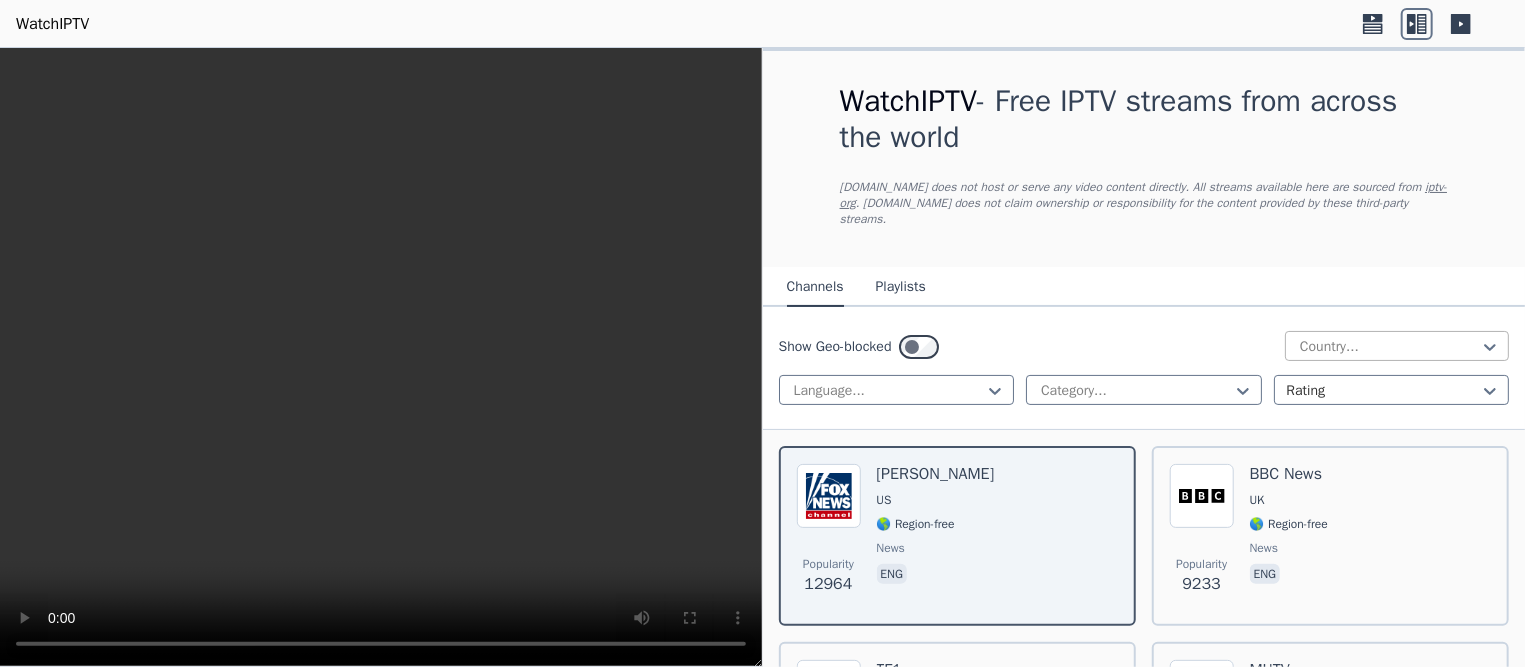 click at bounding box center (1389, 347) 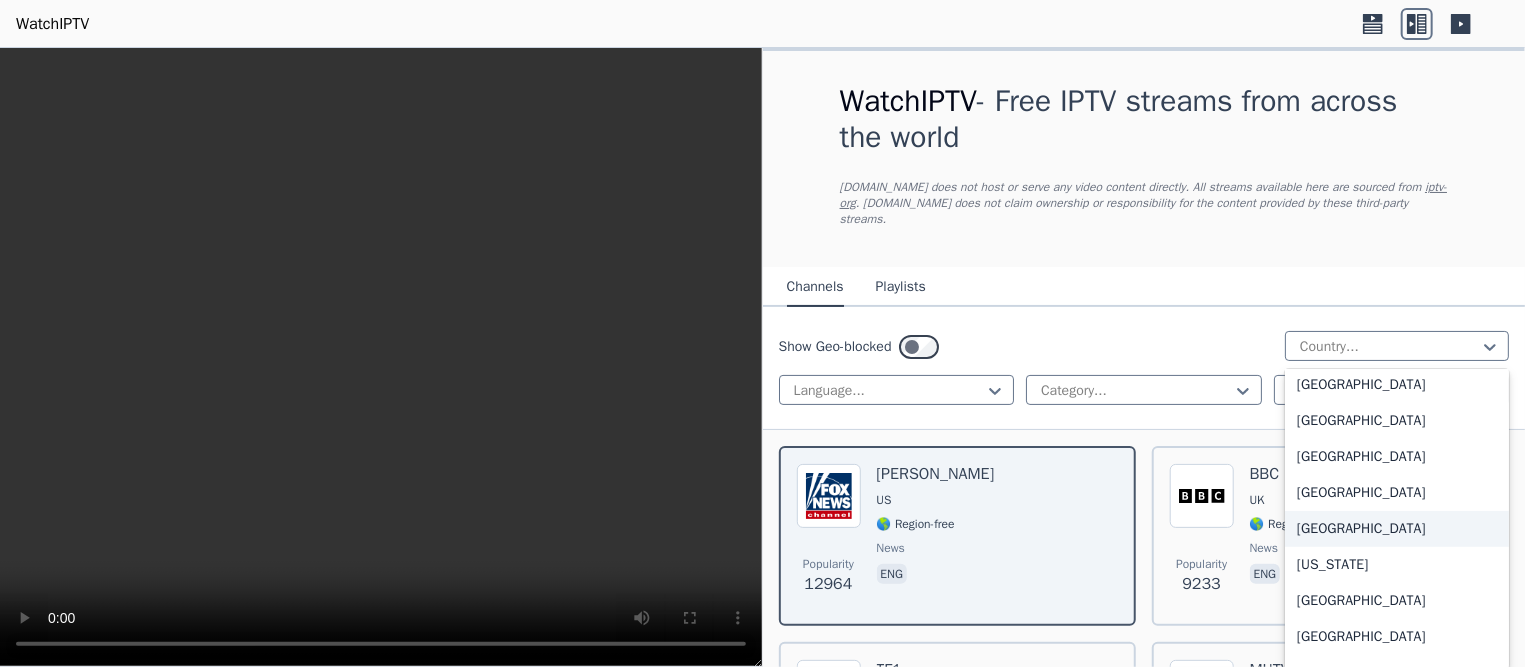 scroll, scrollTop: 2454, scrollLeft: 0, axis: vertical 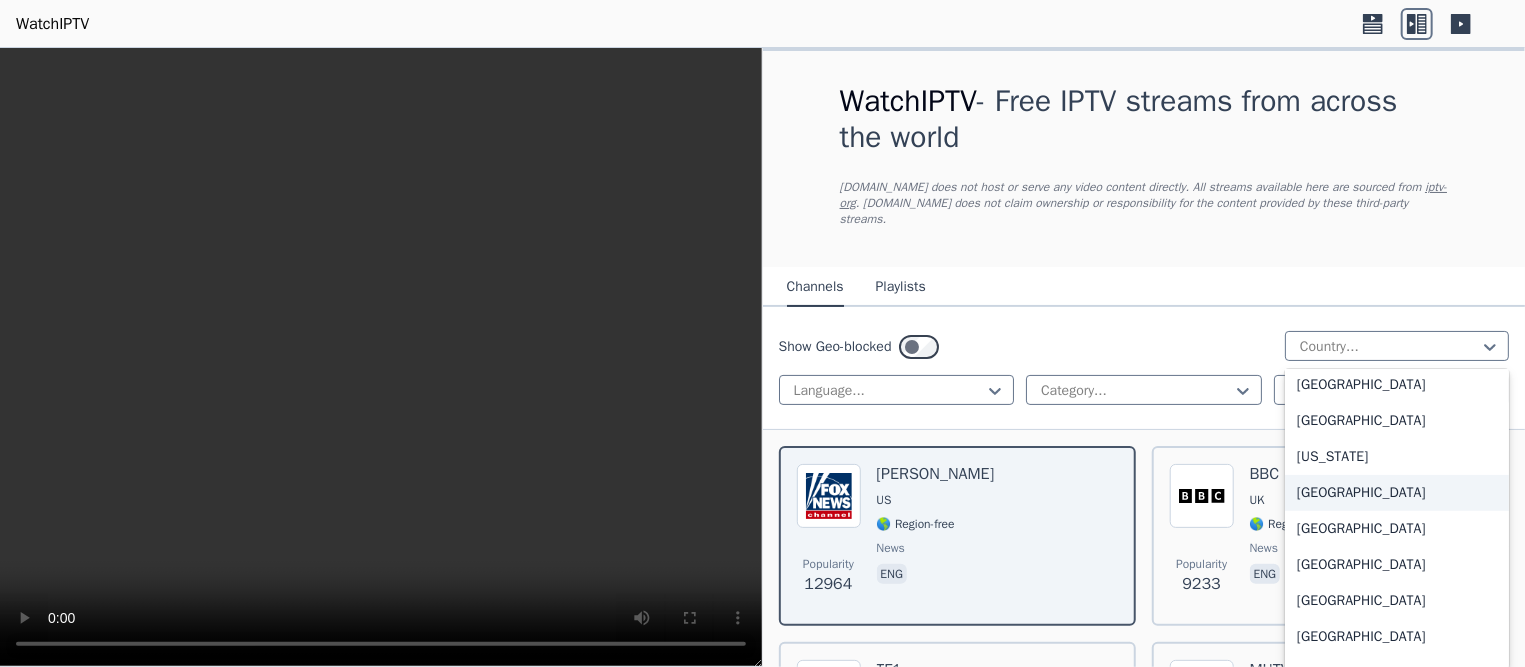 click on "Germany" at bounding box center [1397, 493] 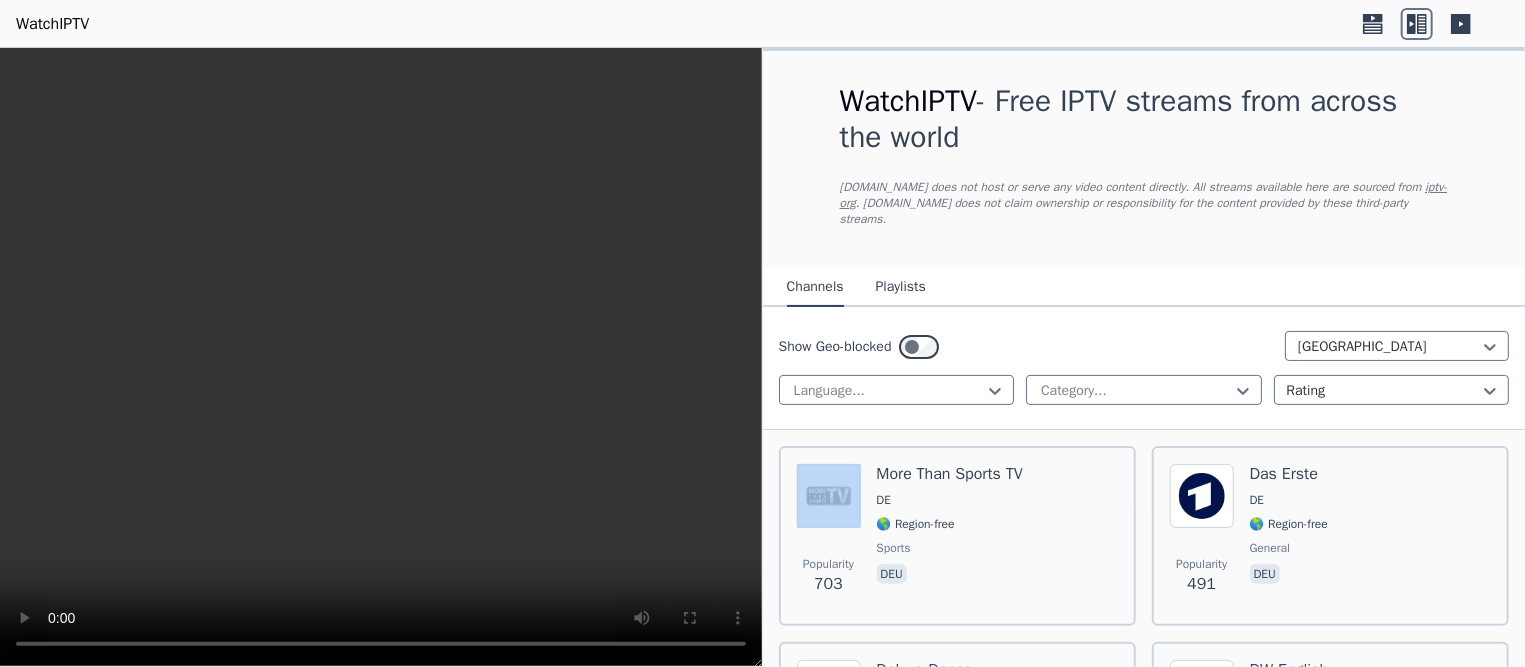 click at bounding box center (381, 357) 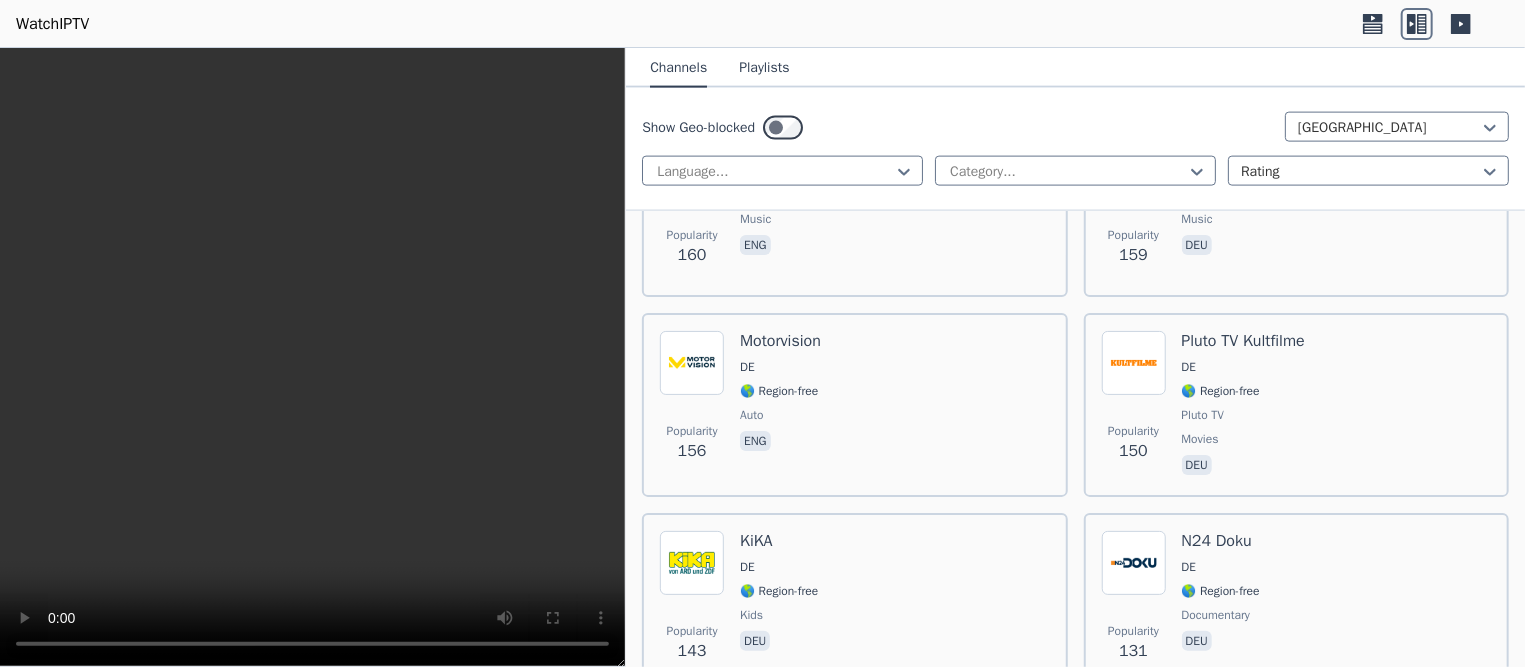 scroll, scrollTop: 1990, scrollLeft: 0, axis: vertical 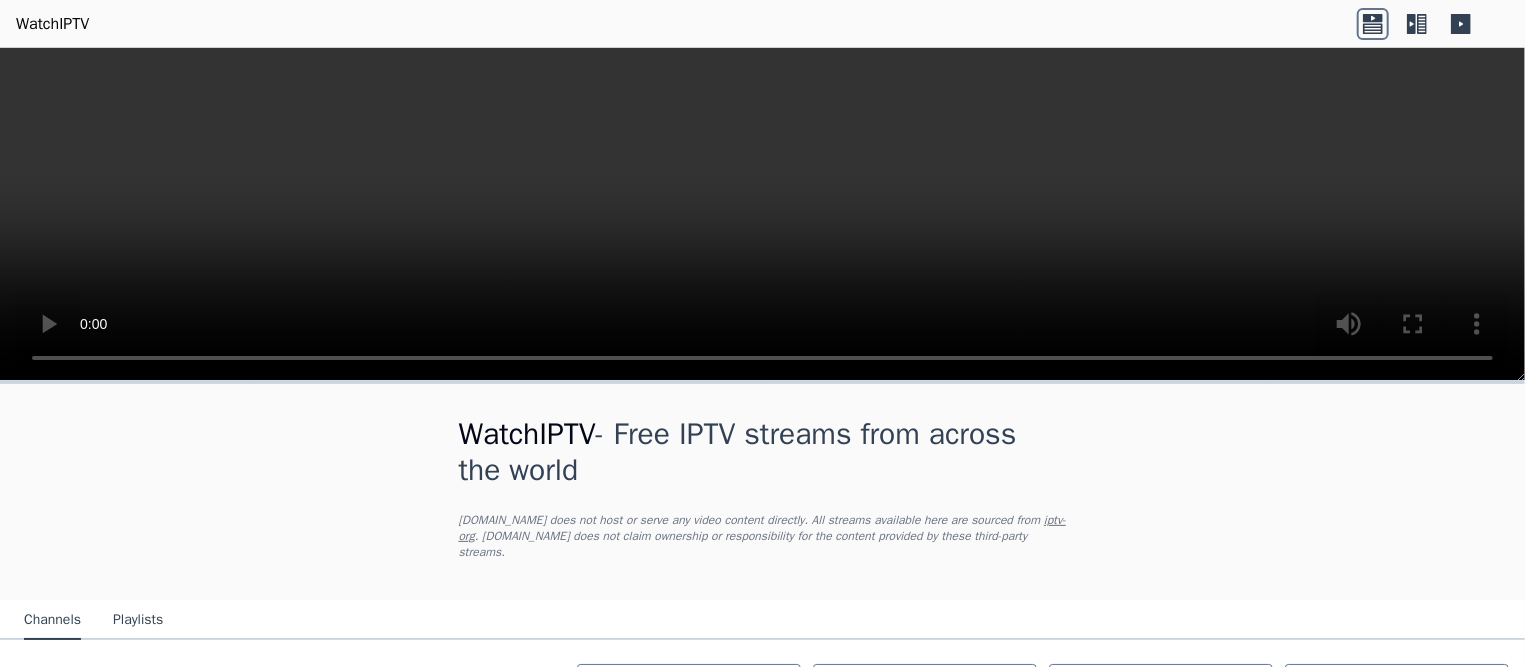 click 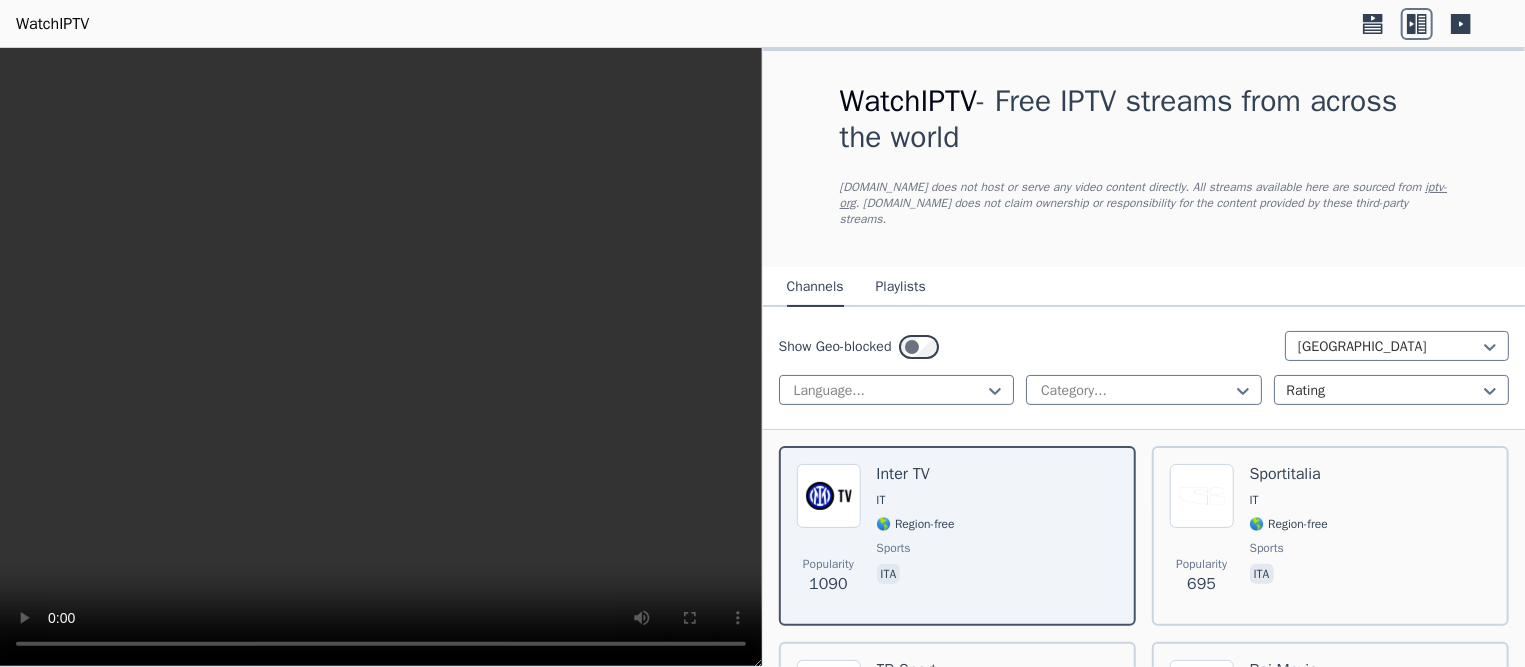 click 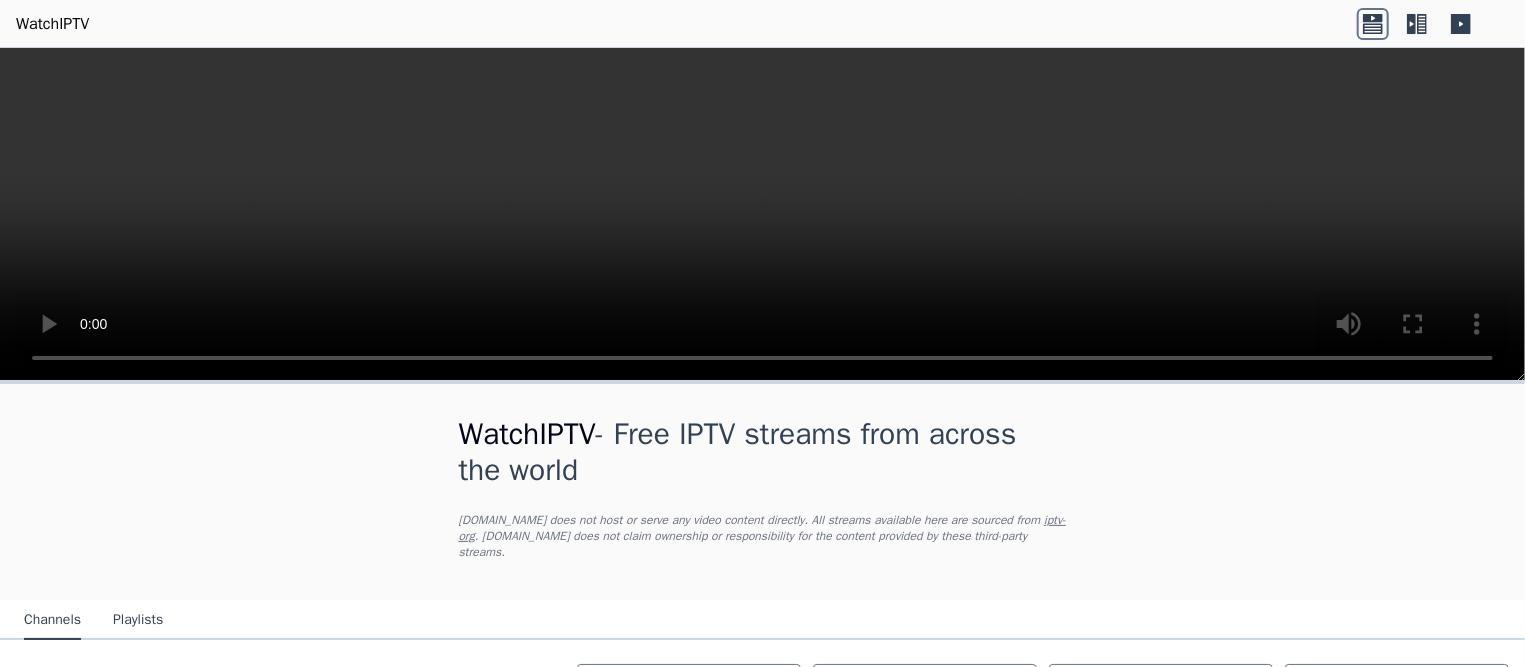 click 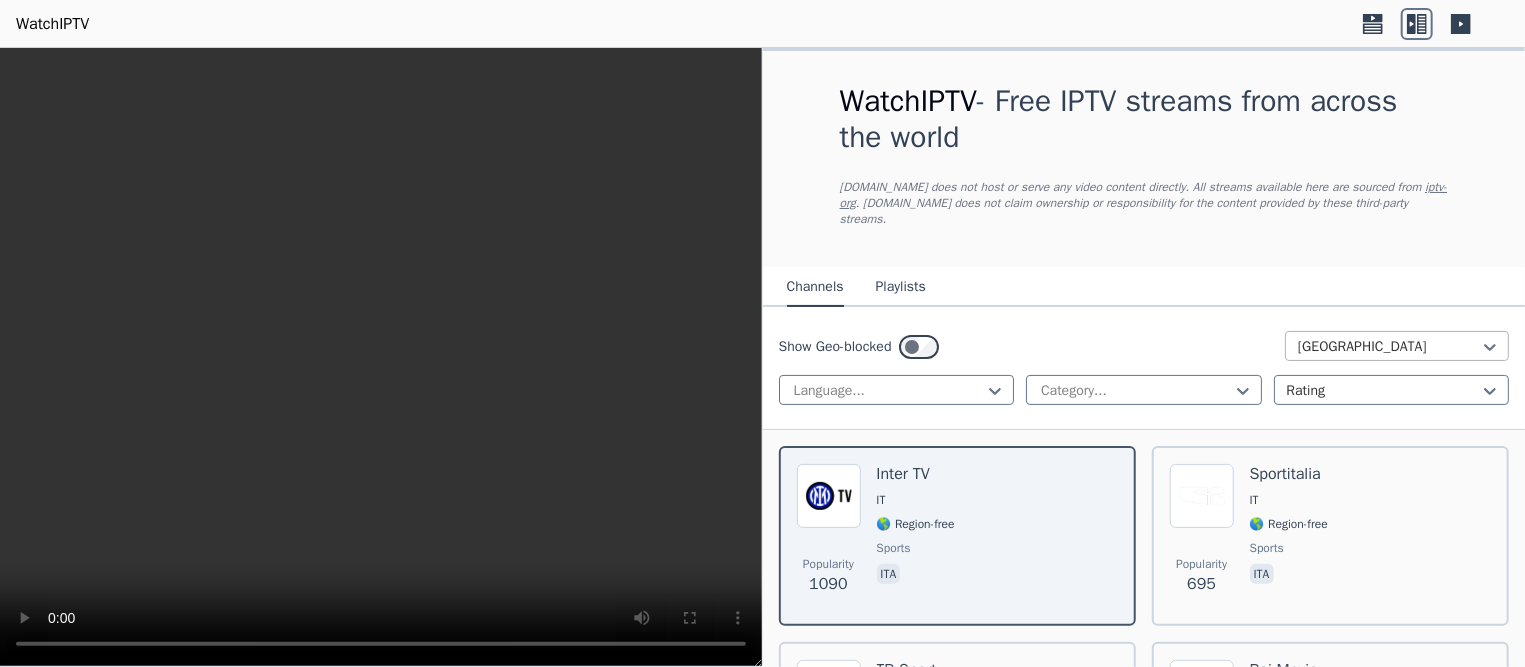 click at bounding box center [1389, 347] 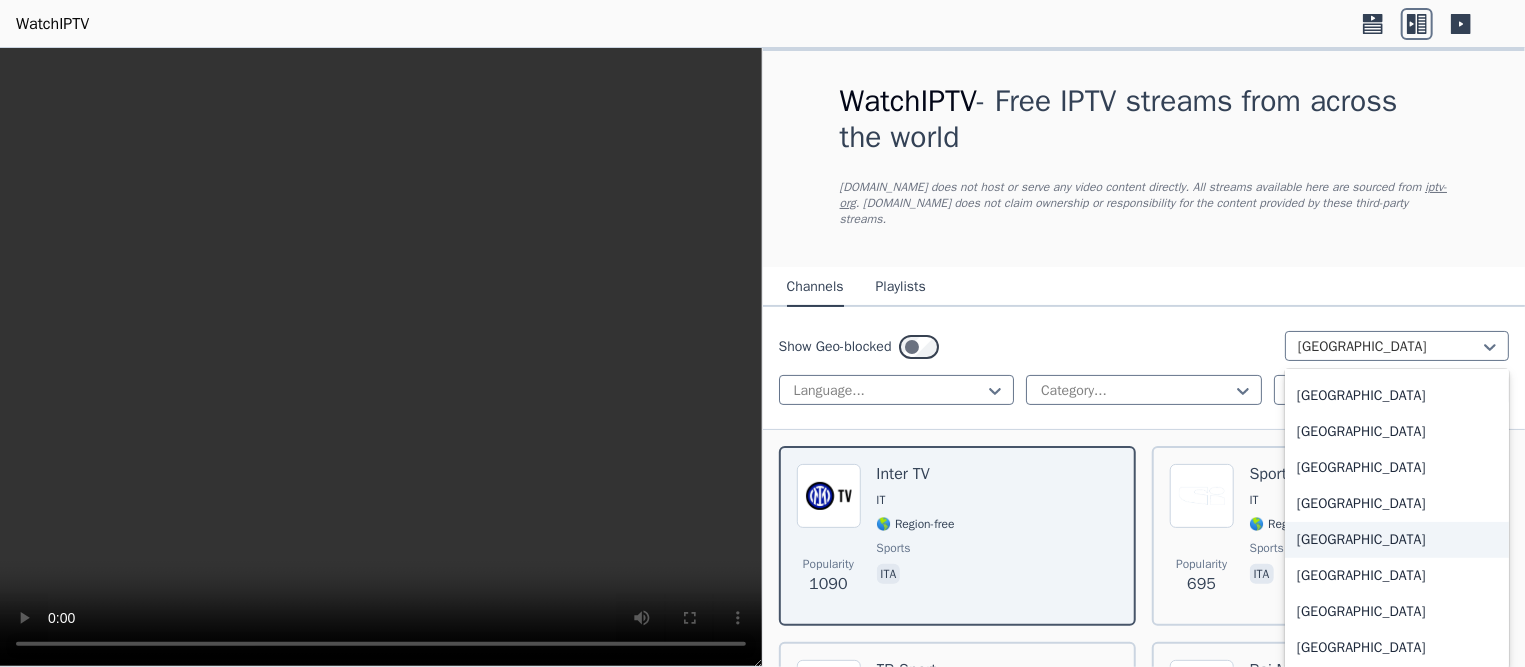 scroll, scrollTop: 6438, scrollLeft: 0, axis: vertical 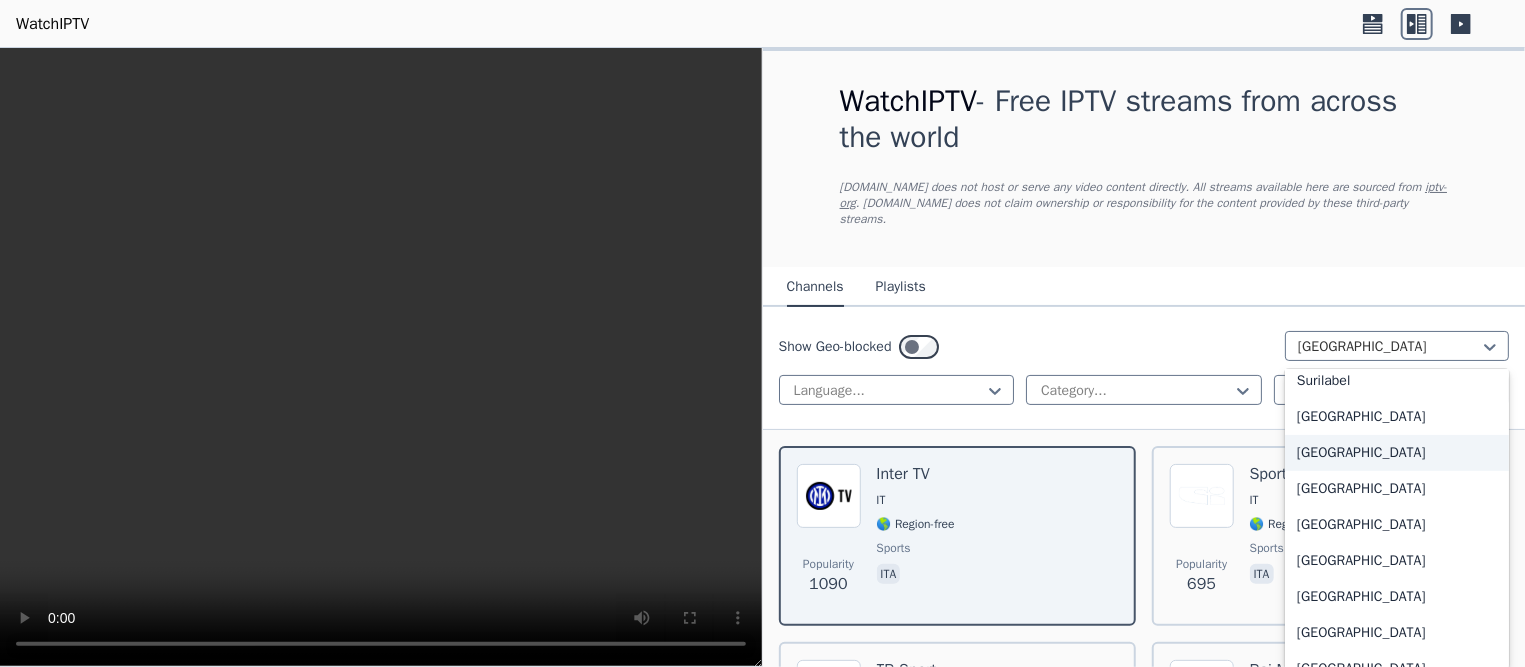 click on "Switzerland" at bounding box center (1397, 453) 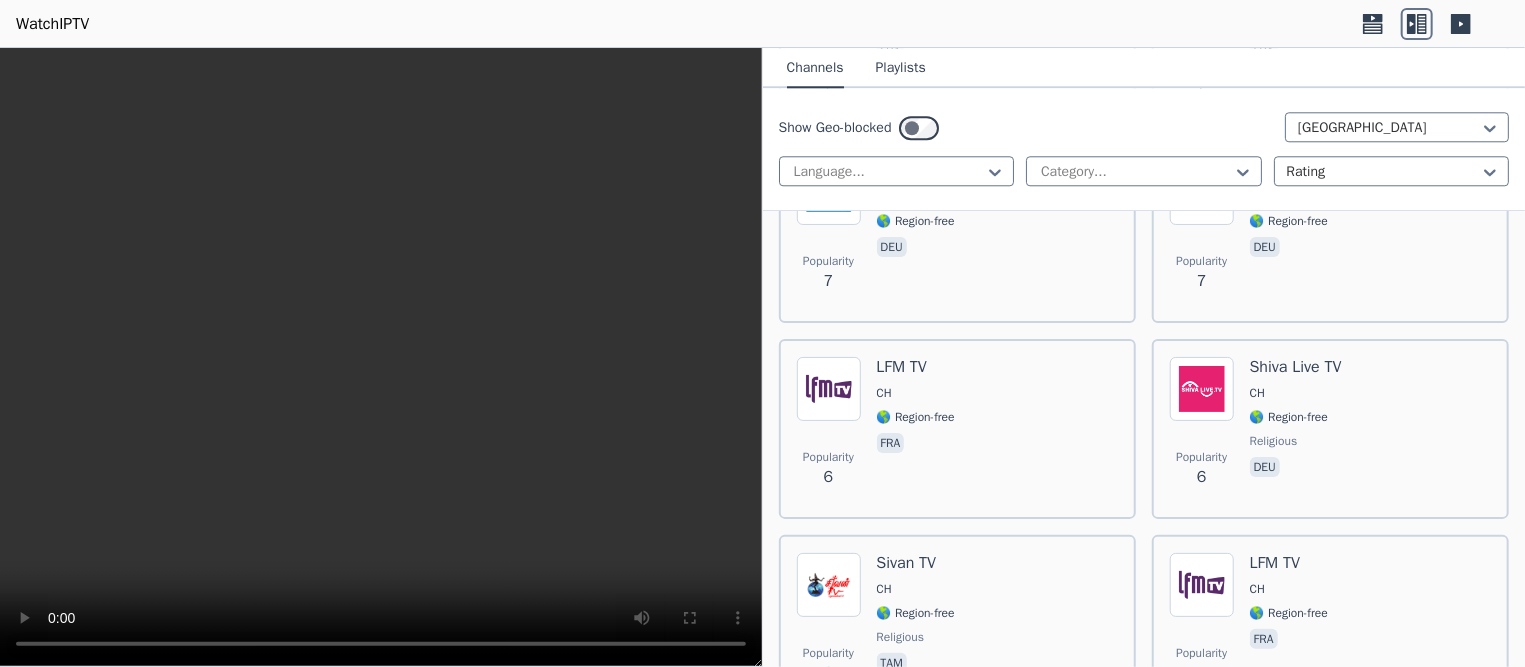 scroll, scrollTop: 3325, scrollLeft: 0, axis: vertical 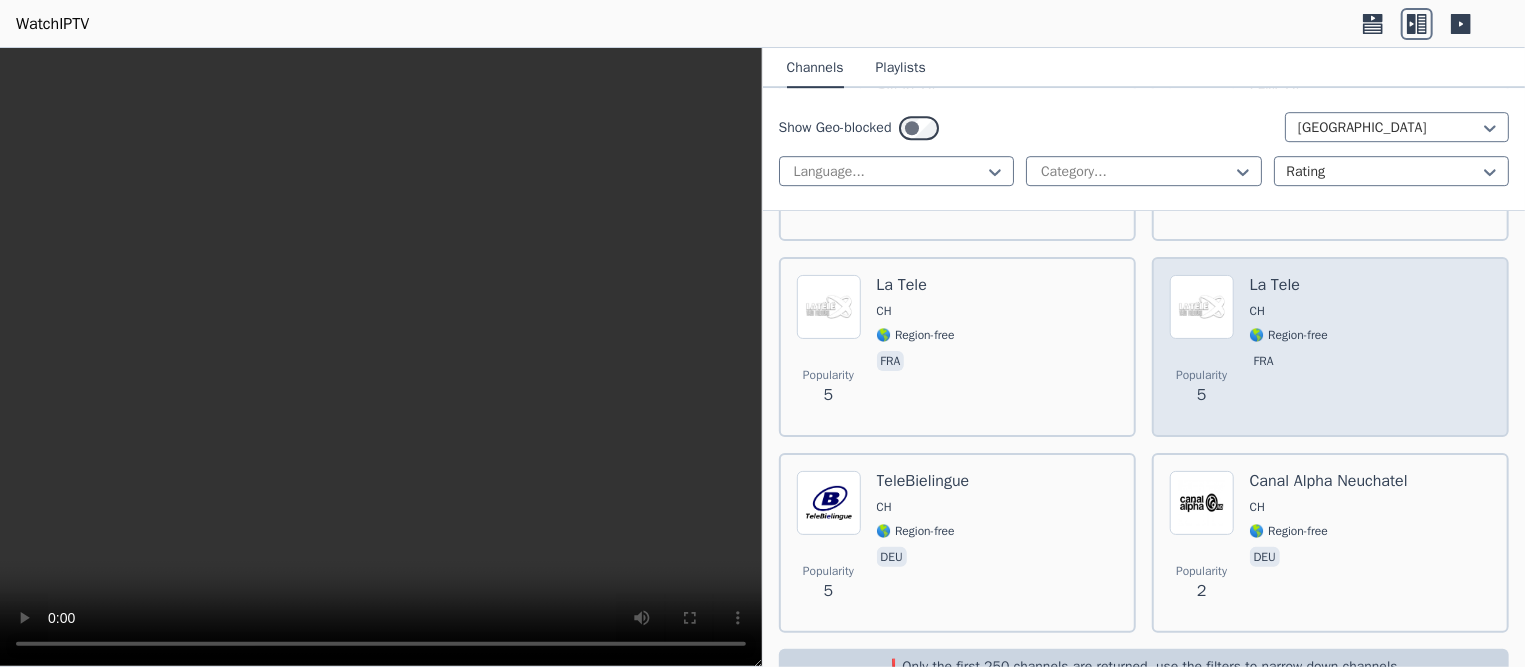click on "CH" at bounding box center (1289, 311) 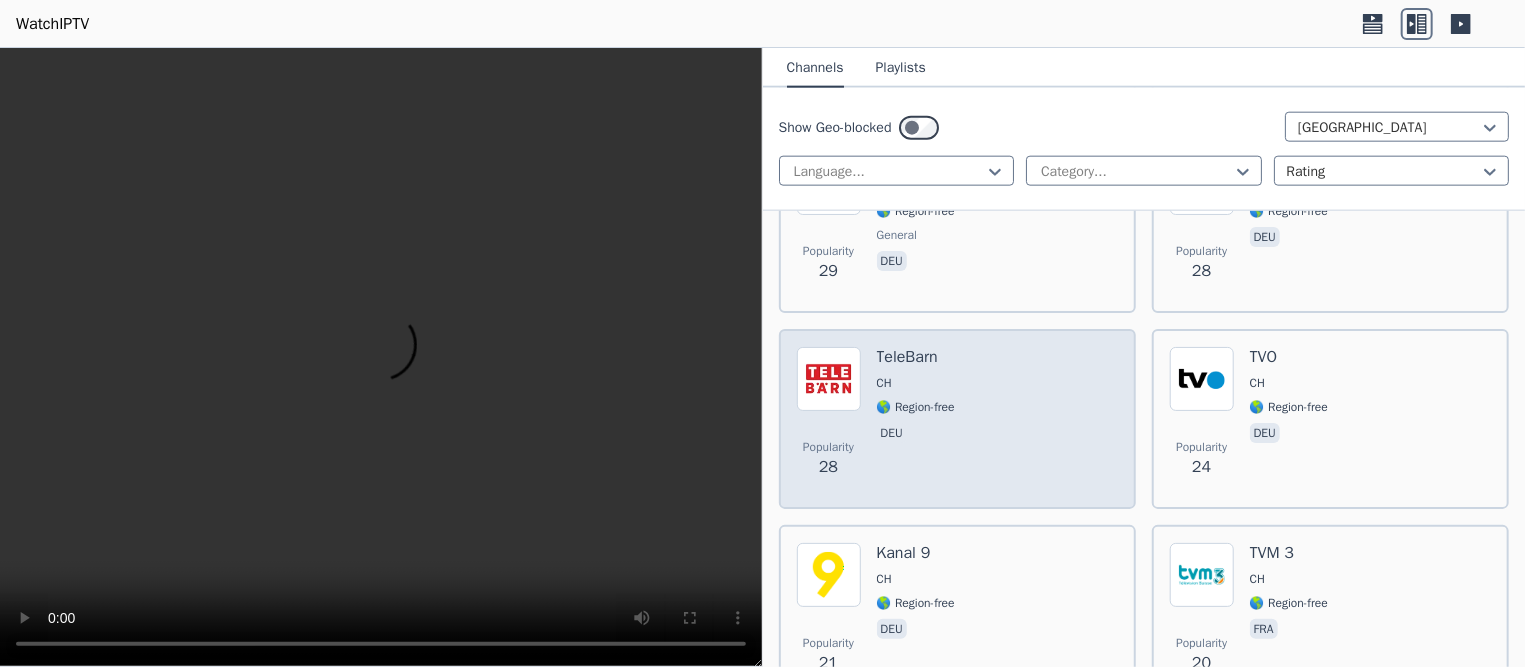 scroll, scrollTop: 553, scrollLeft: 0, axis: vertical 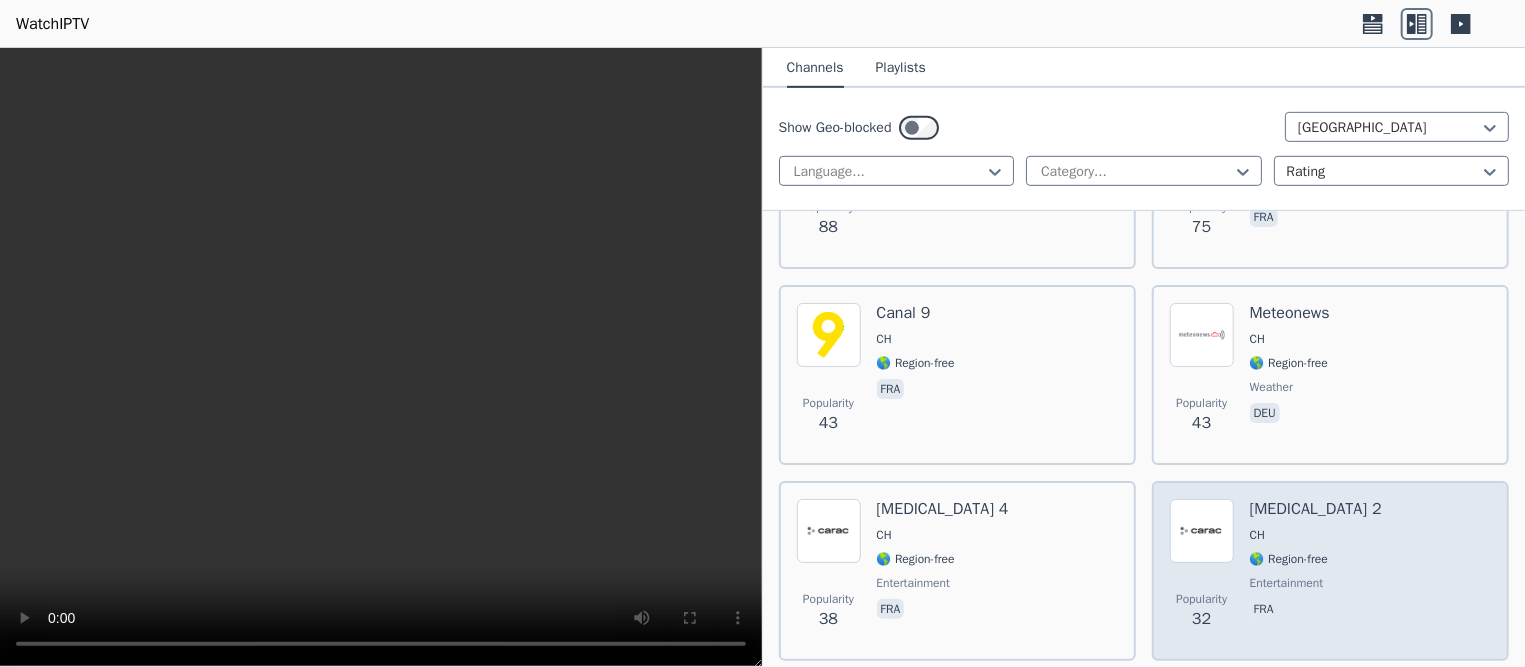 click on "Popularity 32 Carac 2 CH 🌎 Region-free entertainment fra" at bounding box center [1330, 571] 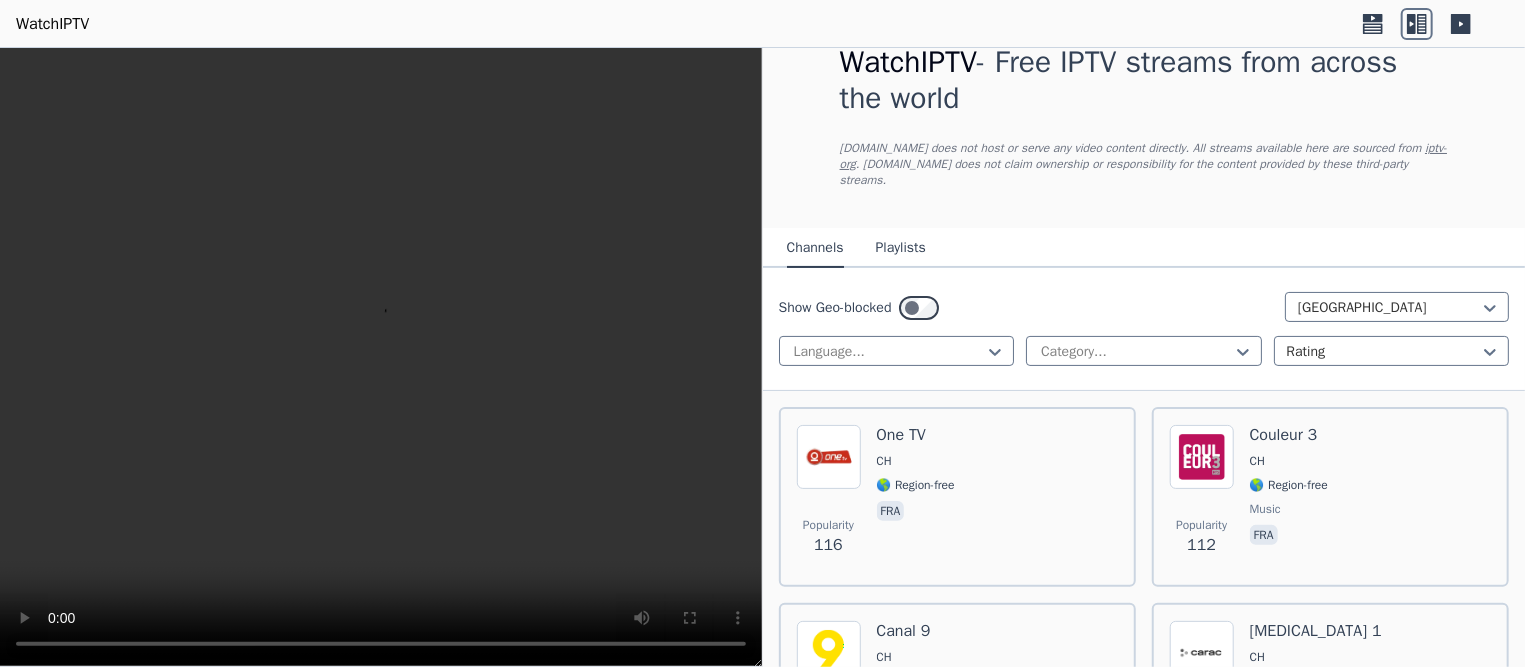 scroll, scrollTop: 0, scrollLeft: 0, axis: both 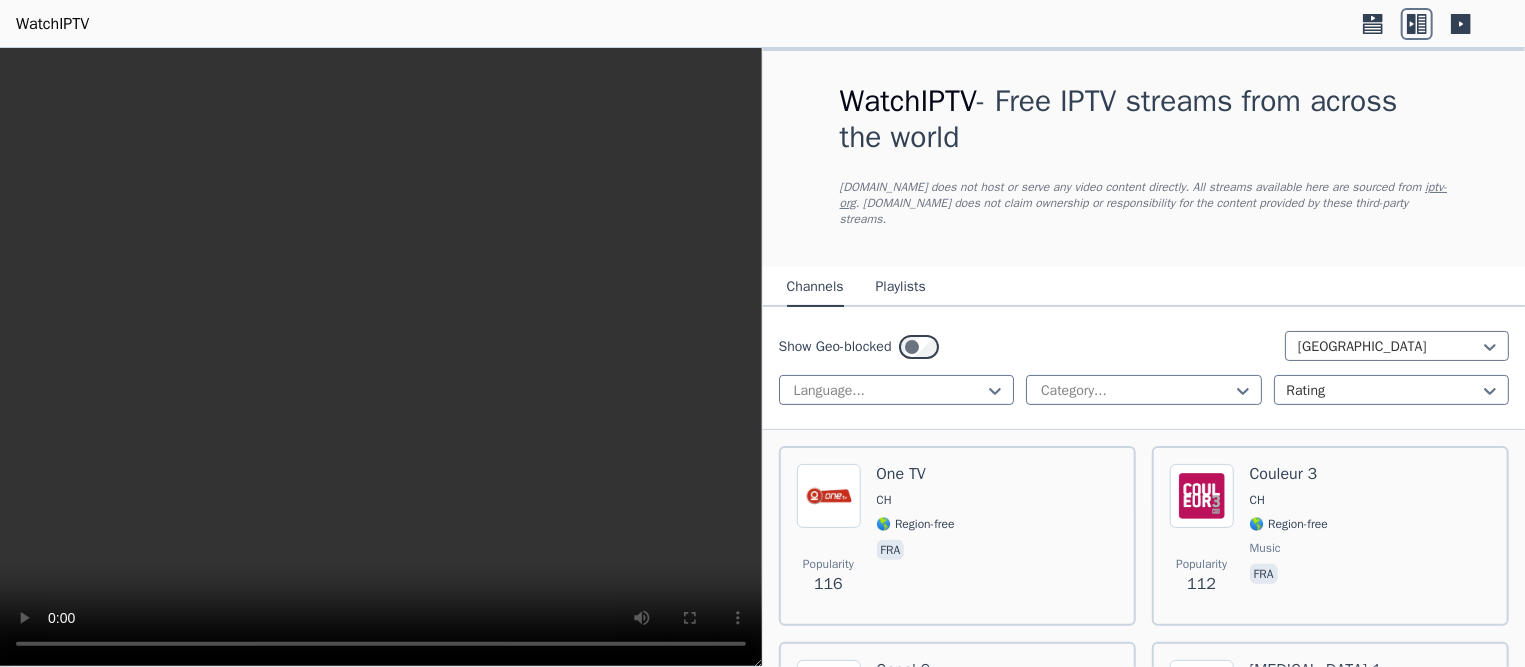 click 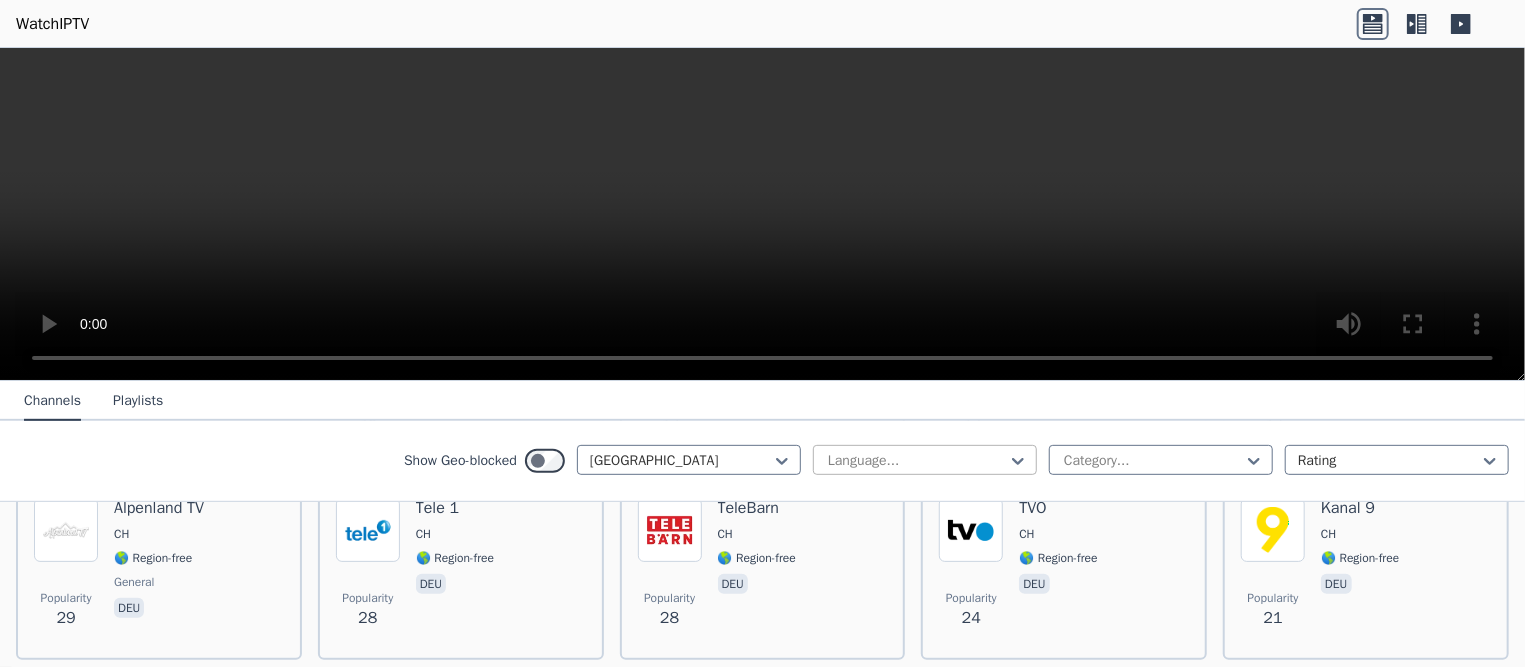 scroll, scrollTop: 0, scrollLeft: 0, axis: both 